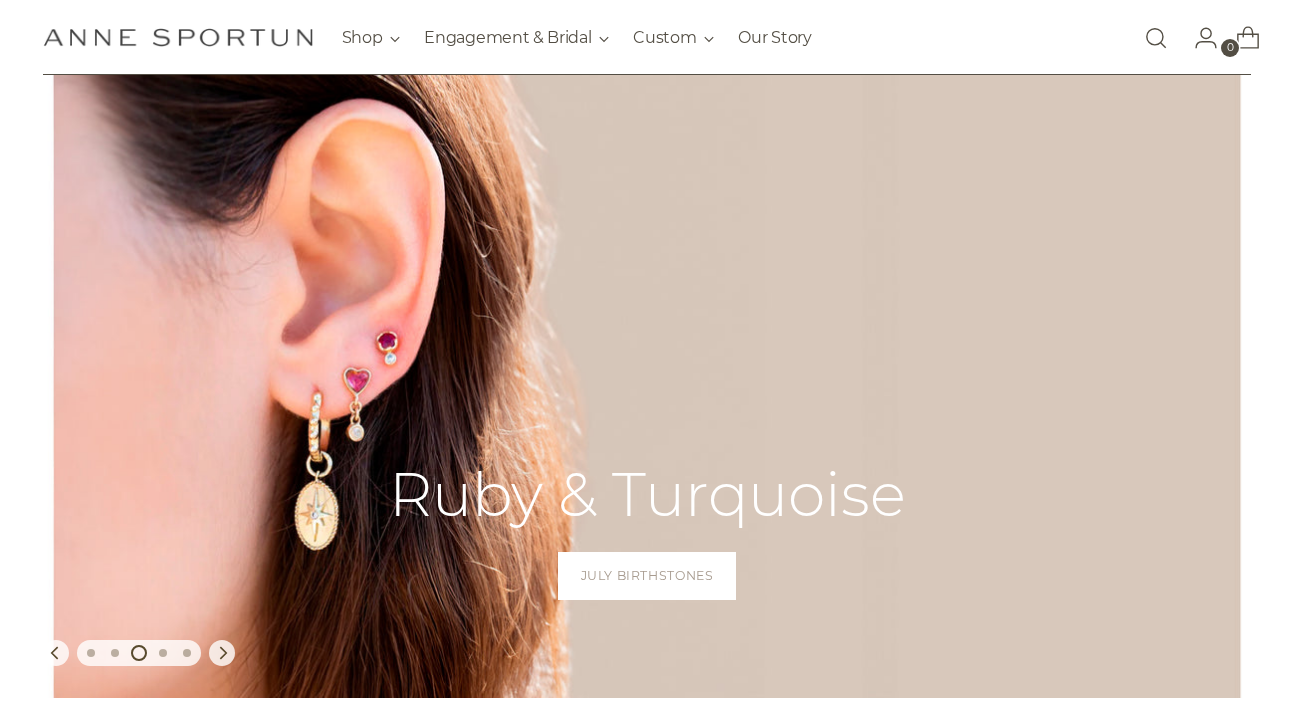 scroll, scrollTop: 145, scrollLeft: 0, axis: vertical 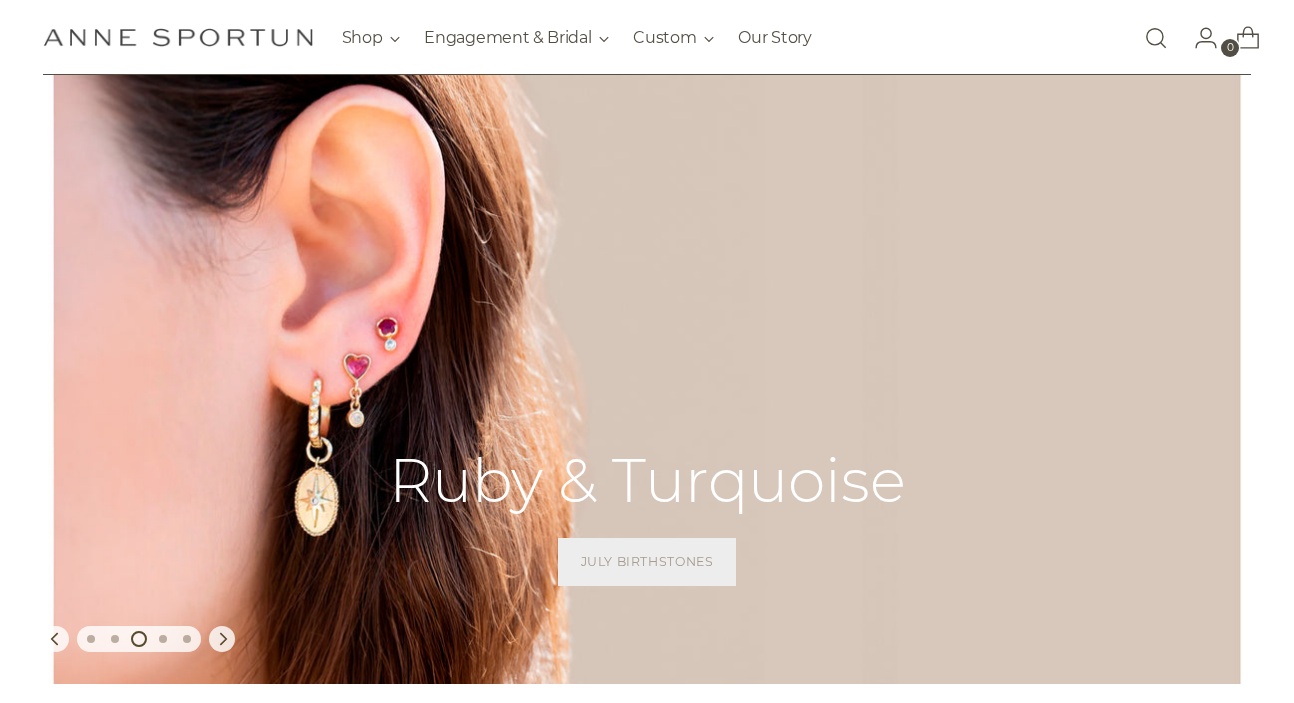 click on "July Birthstones" at bounding box center (646, 562) 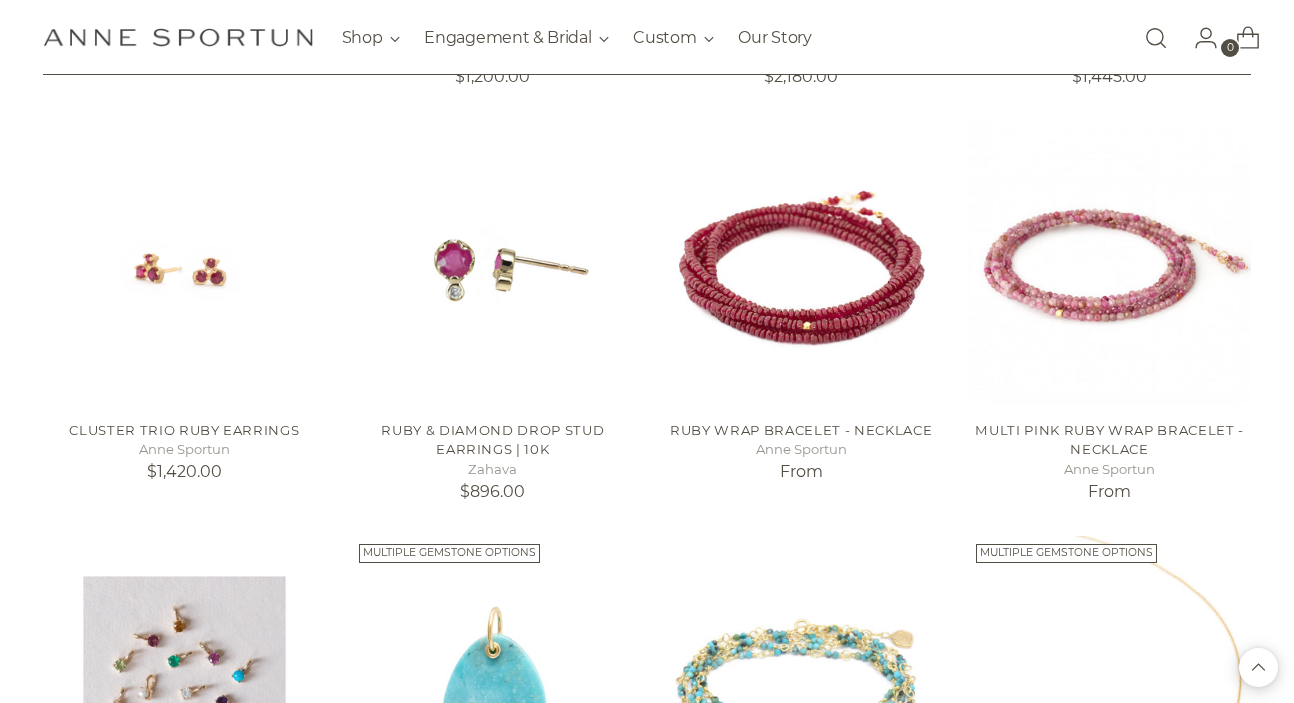 scroll, scrollTop: 824, scrollLeft: 0, axis: vertical 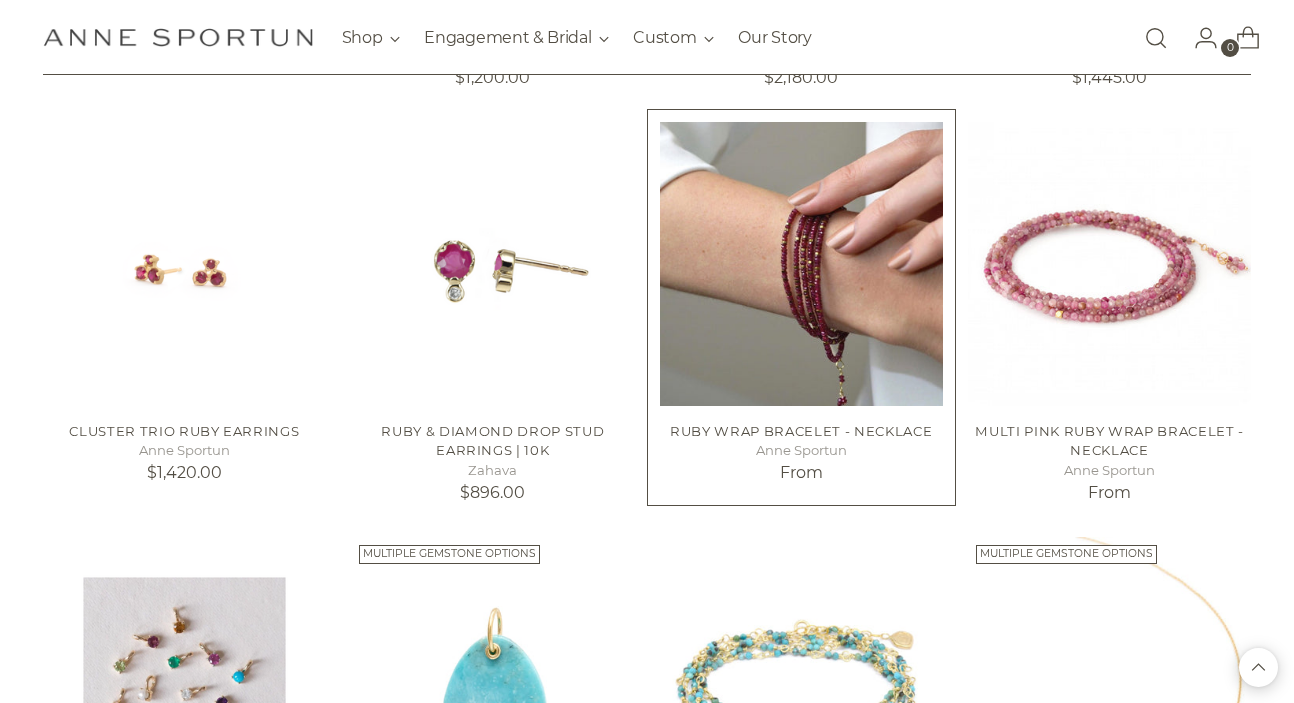 click at bounding box center [801, 263] 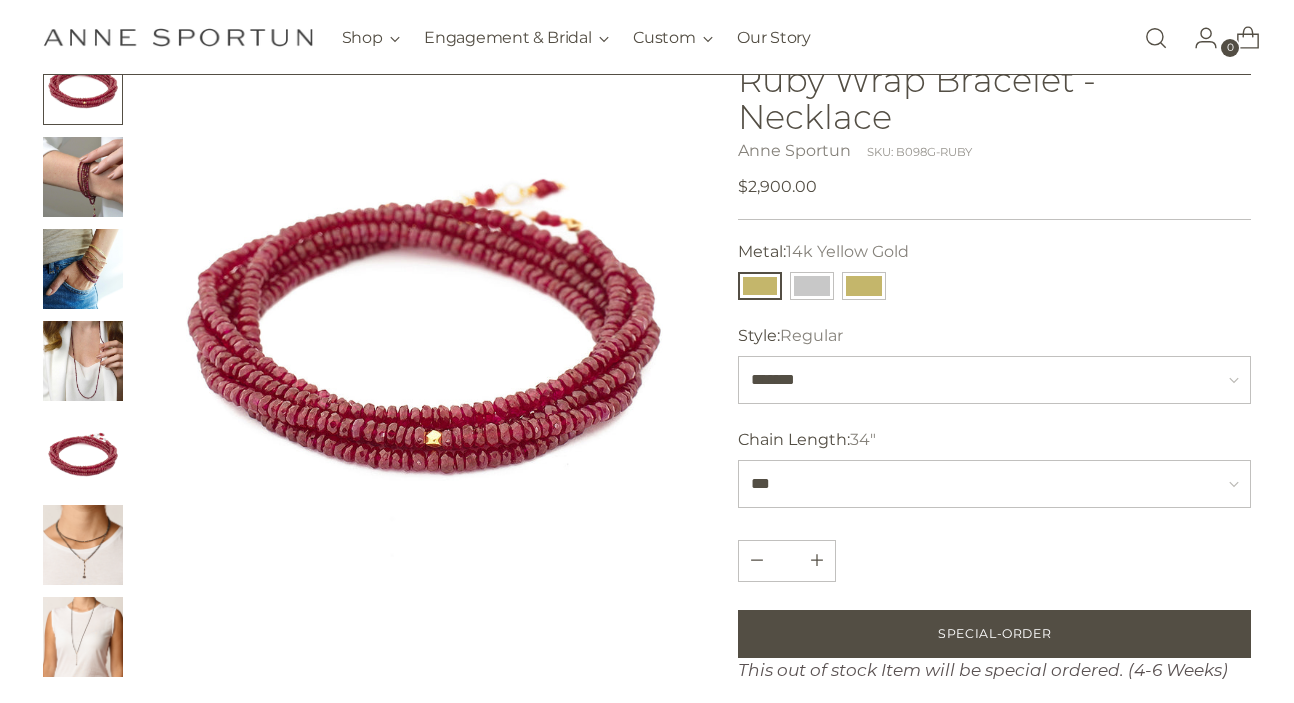 scroll, scrollTop: 143, scrollLeft: 0, axis: vertical 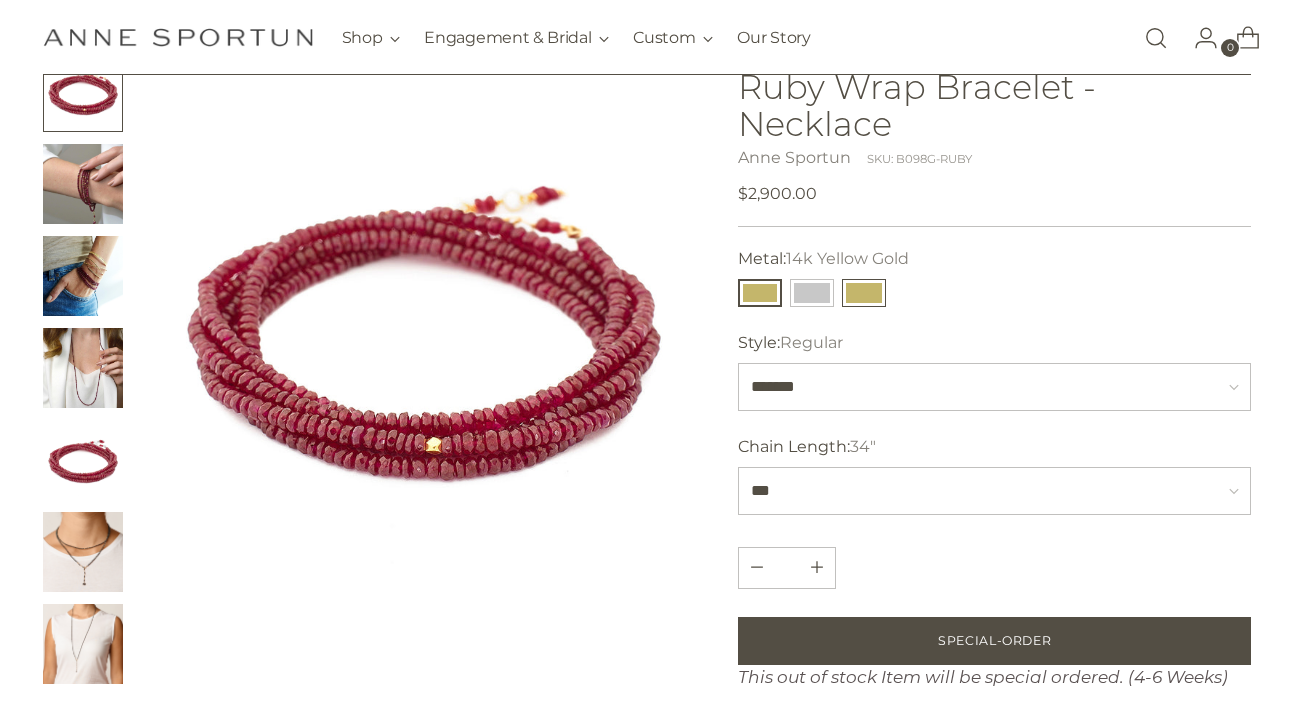 click at bounding box center (864, 293) 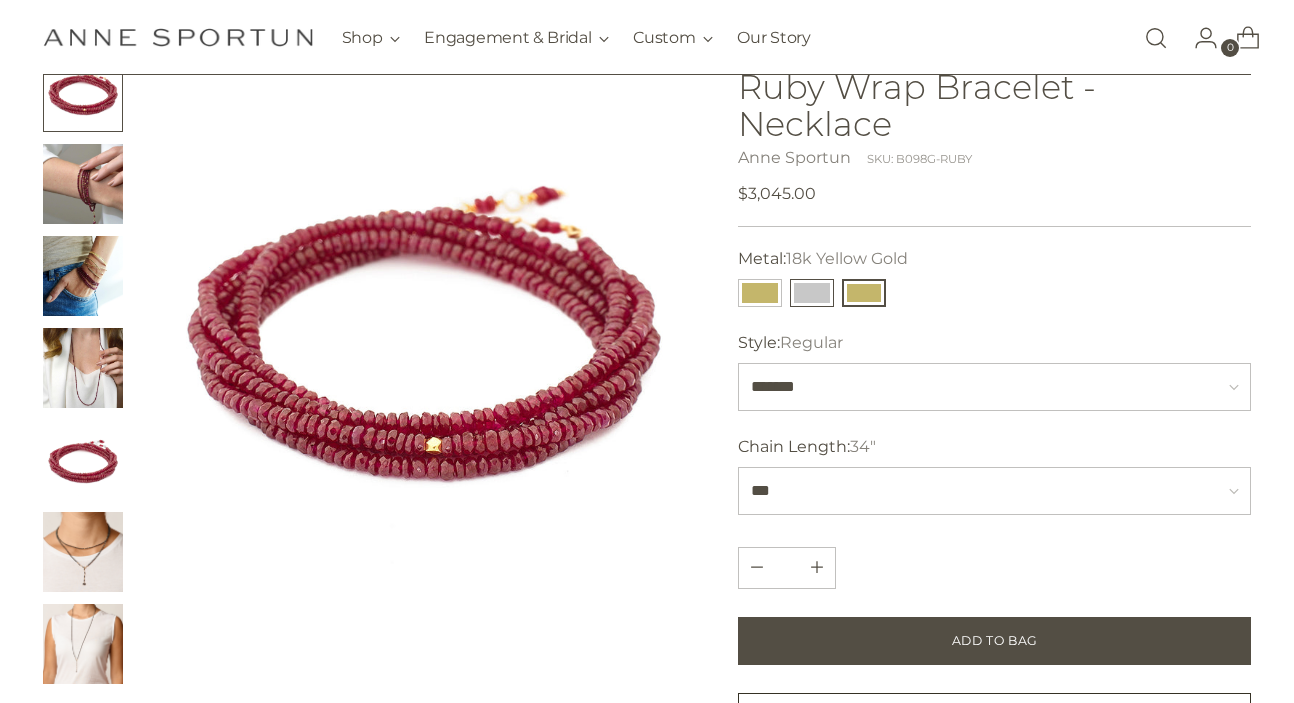 click at bounding box center (812, 293) 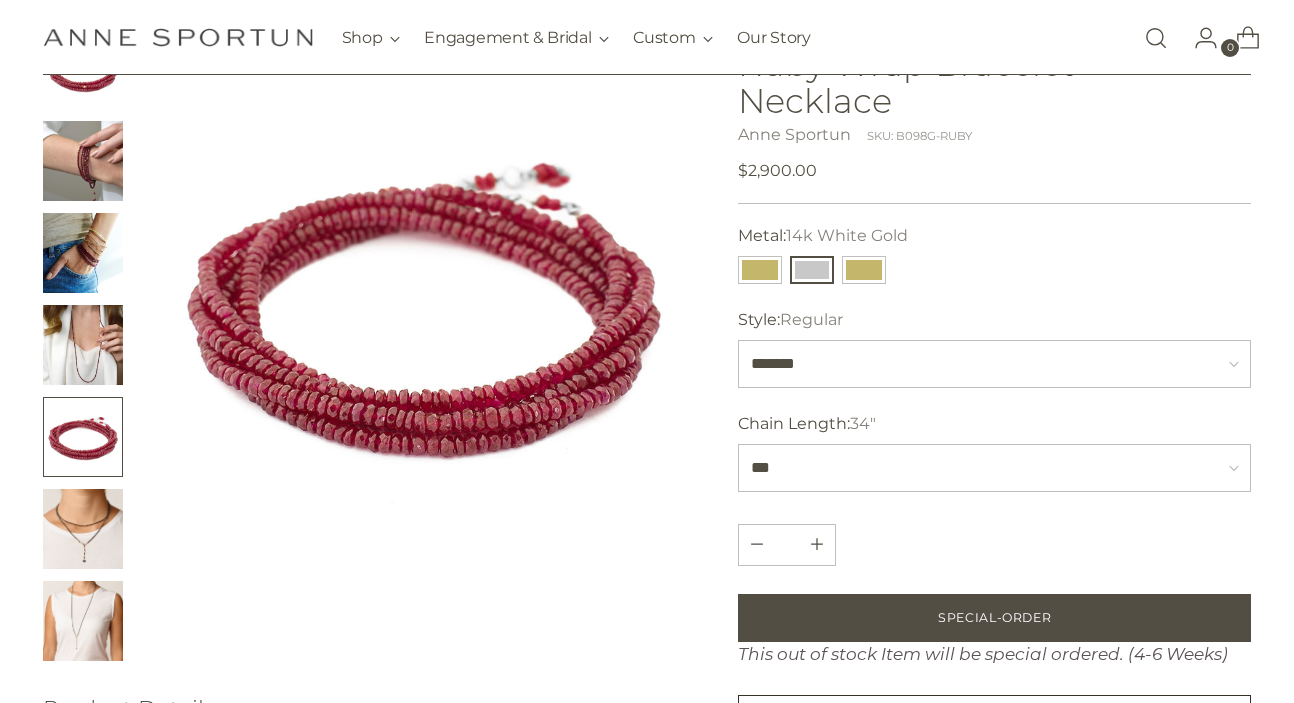 scroll, scrollTop: 170, scrollLeft: 0, axis: vertical 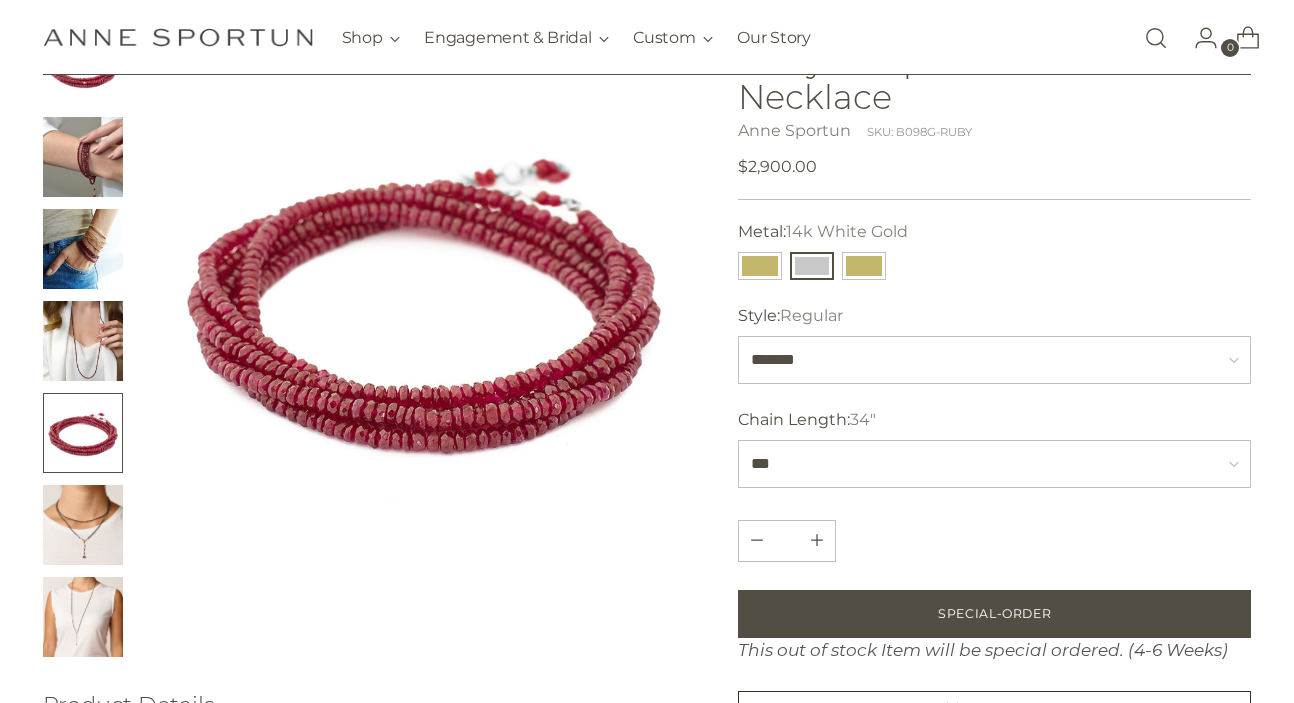 click at bounding box center (83, 617) 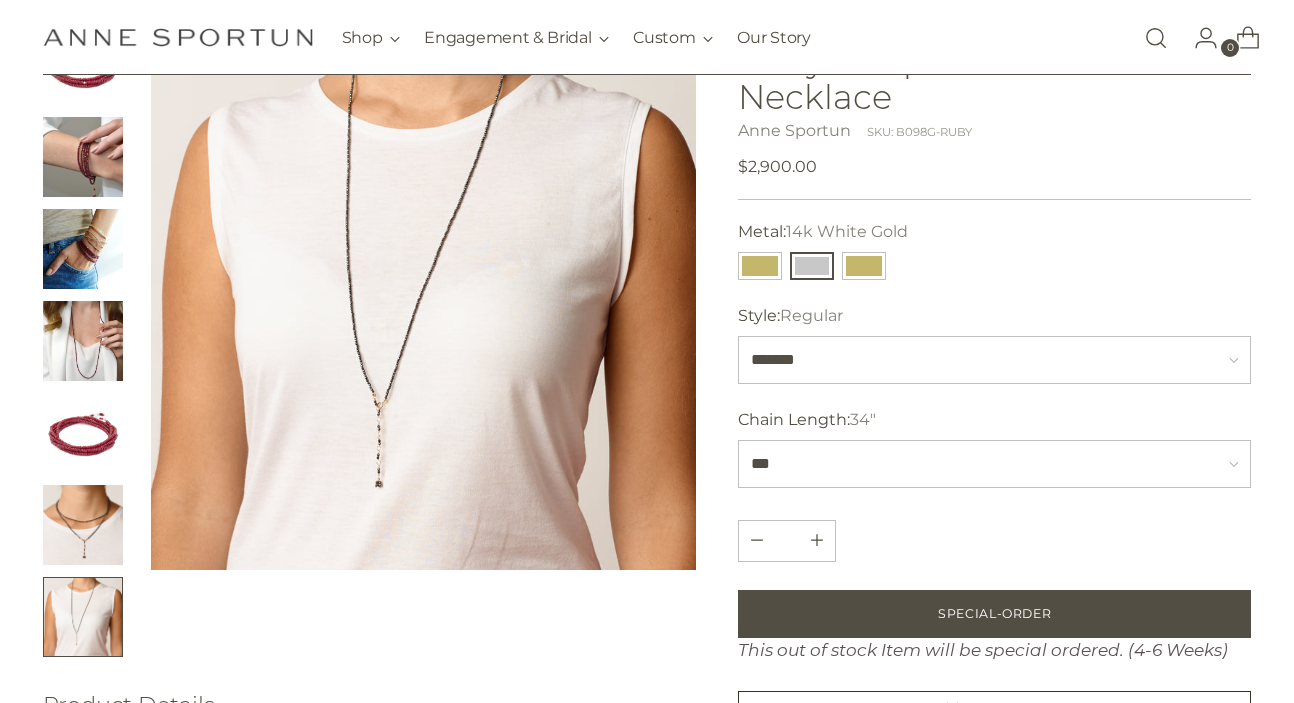 click at bounding box center (83, 157) 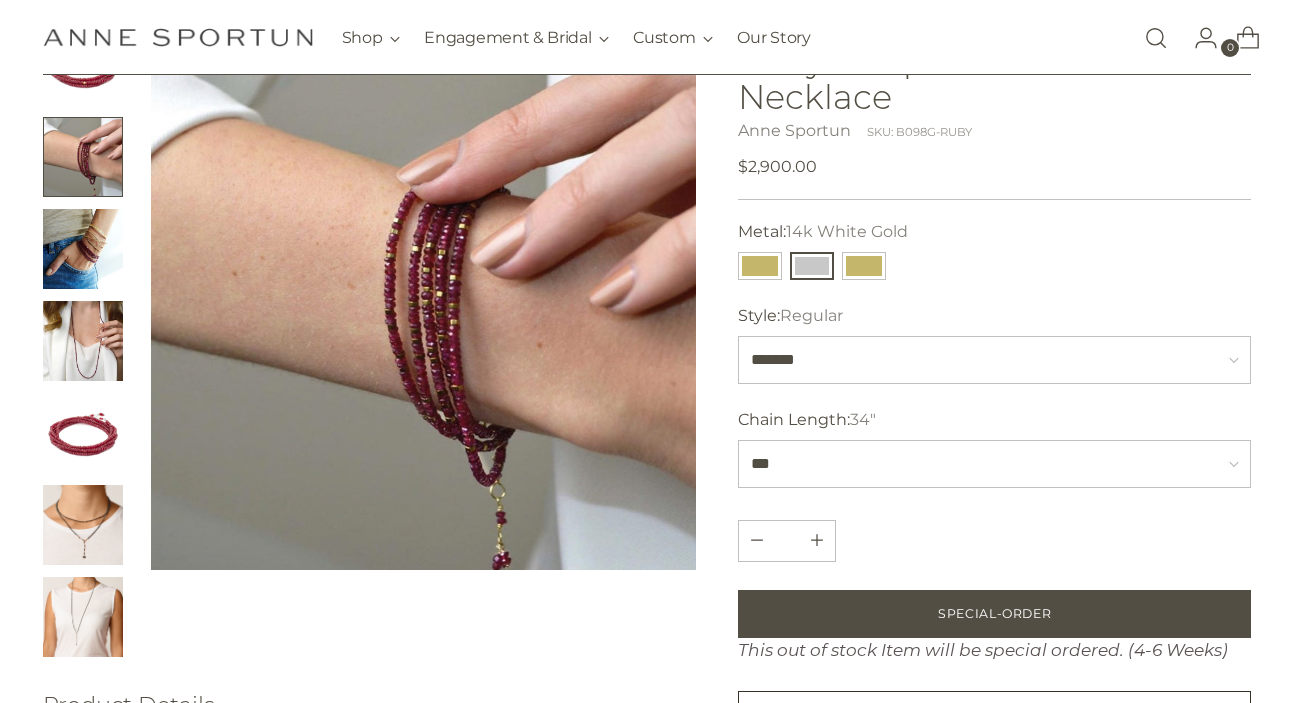 click at bounding box center (83, 433) 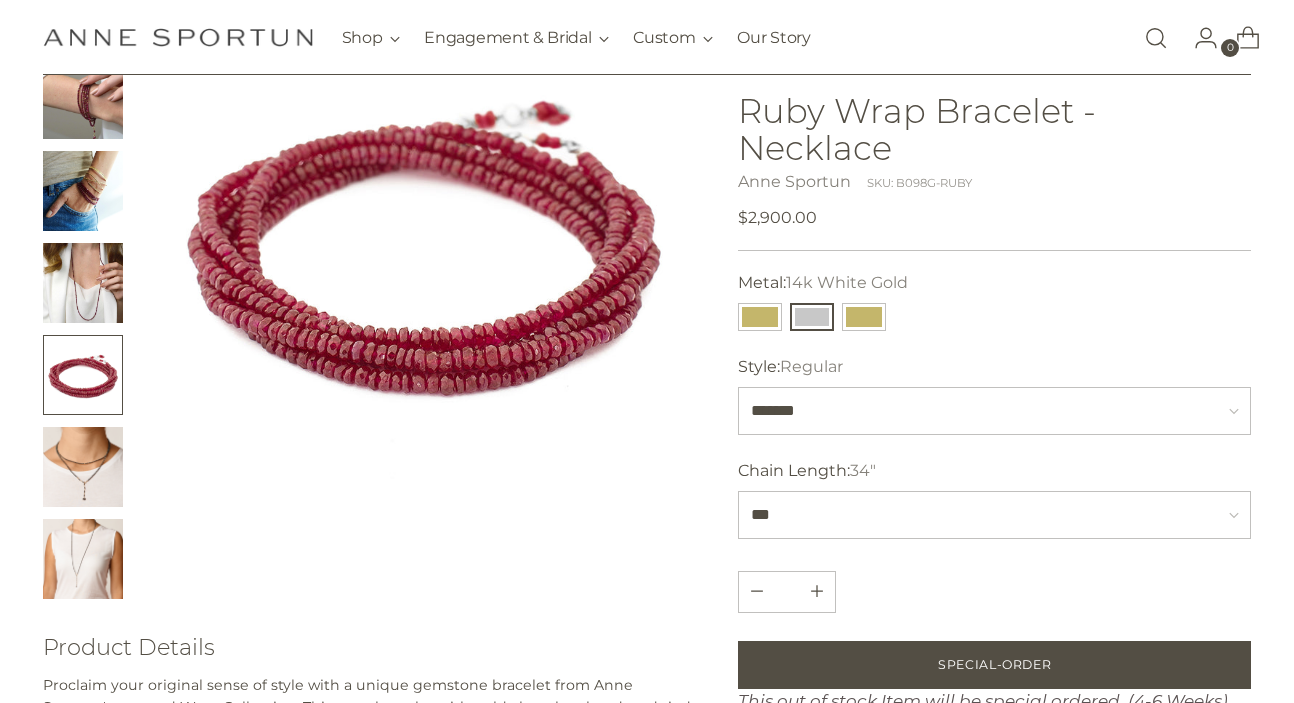 scroll, scrollTop: 226, scrollLeft: 0, axis: vertical 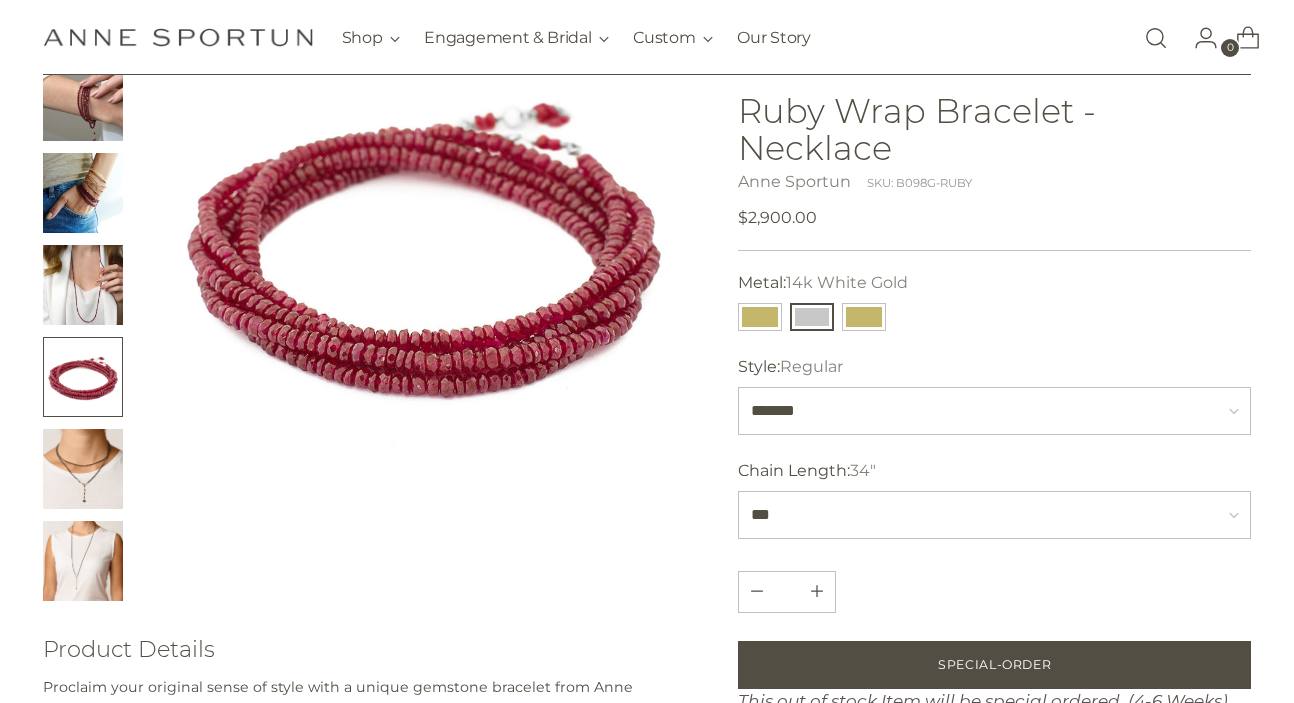 click at bounding box center (83, 469) 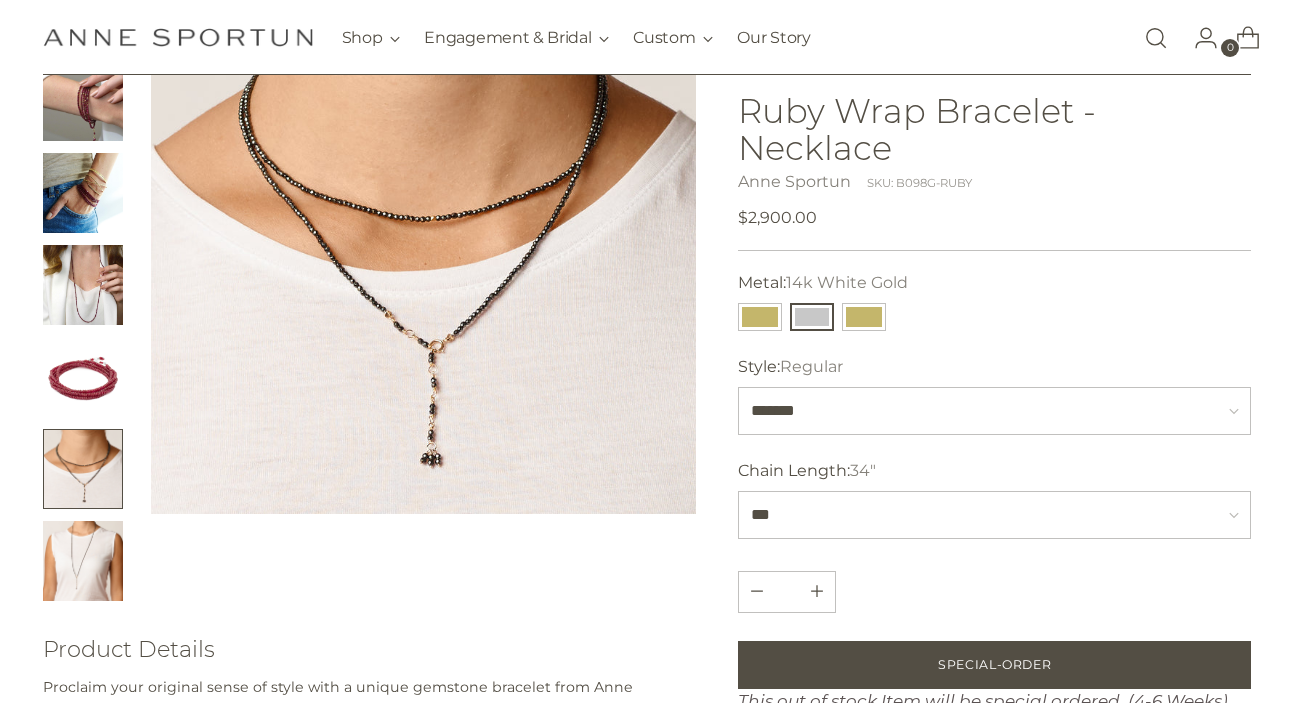 click at bounding box center [0, 0] 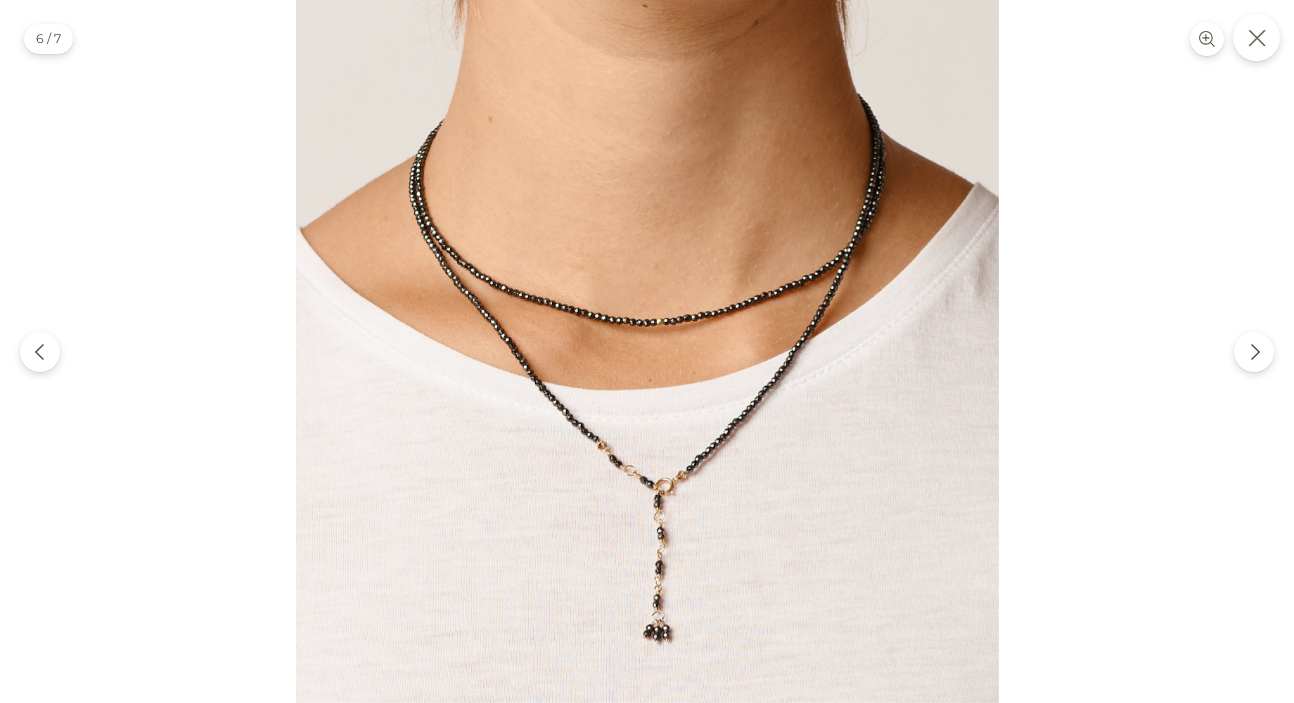 click at bounding box center (1257, 38) 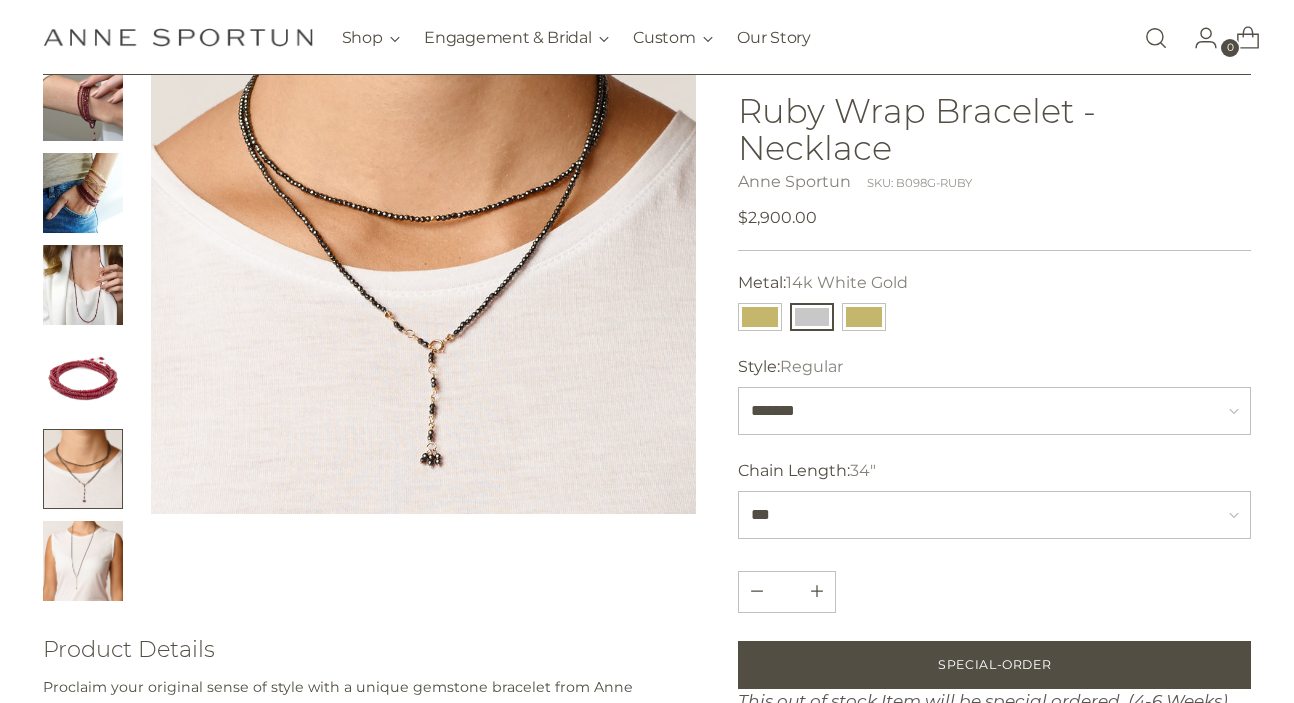 click at bounding box center (83, 193) 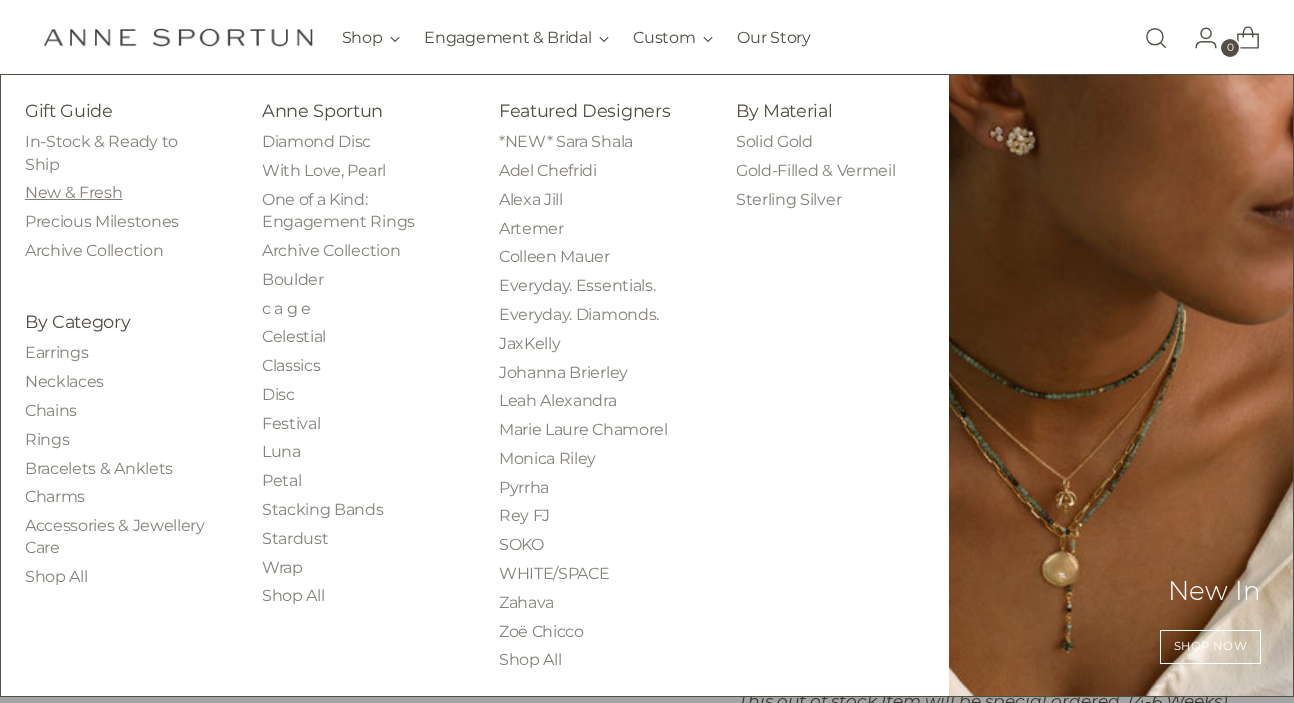click on "New & Fresh" at bounding box center [73, 192] 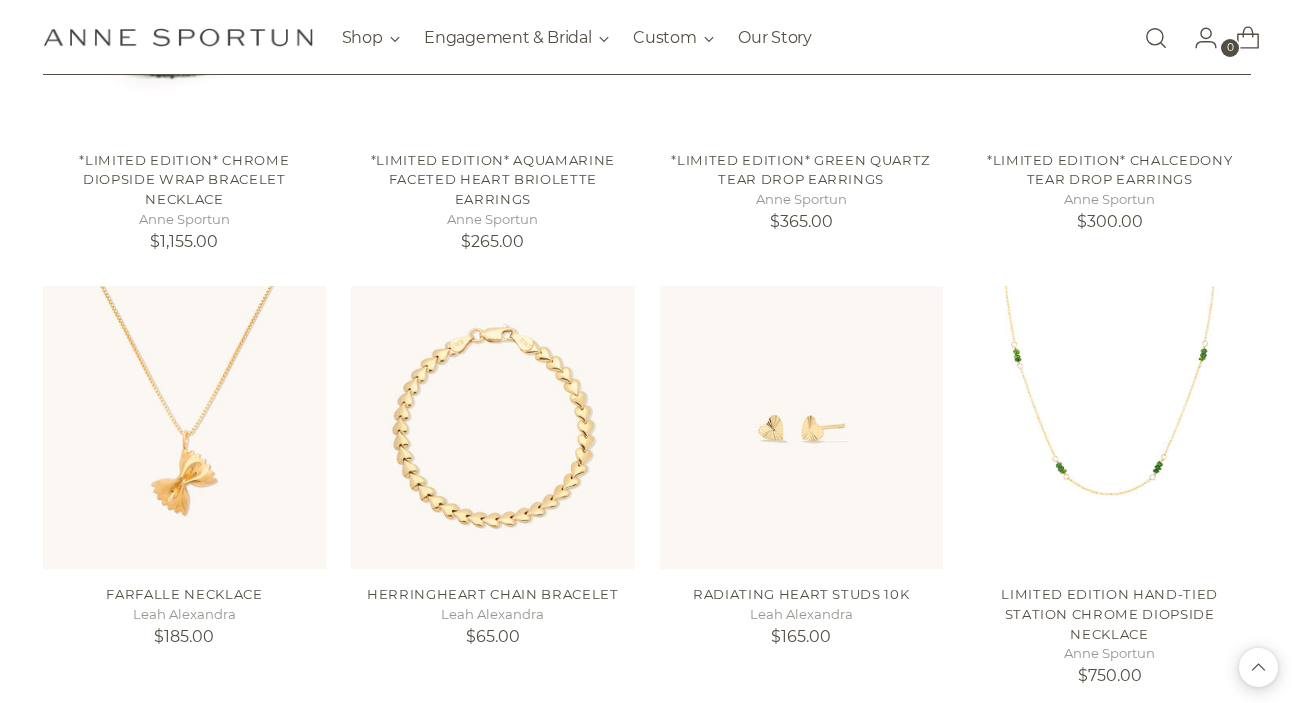 scroll, scrollTop: 1461, scrollLeft: 0, axis: vertical 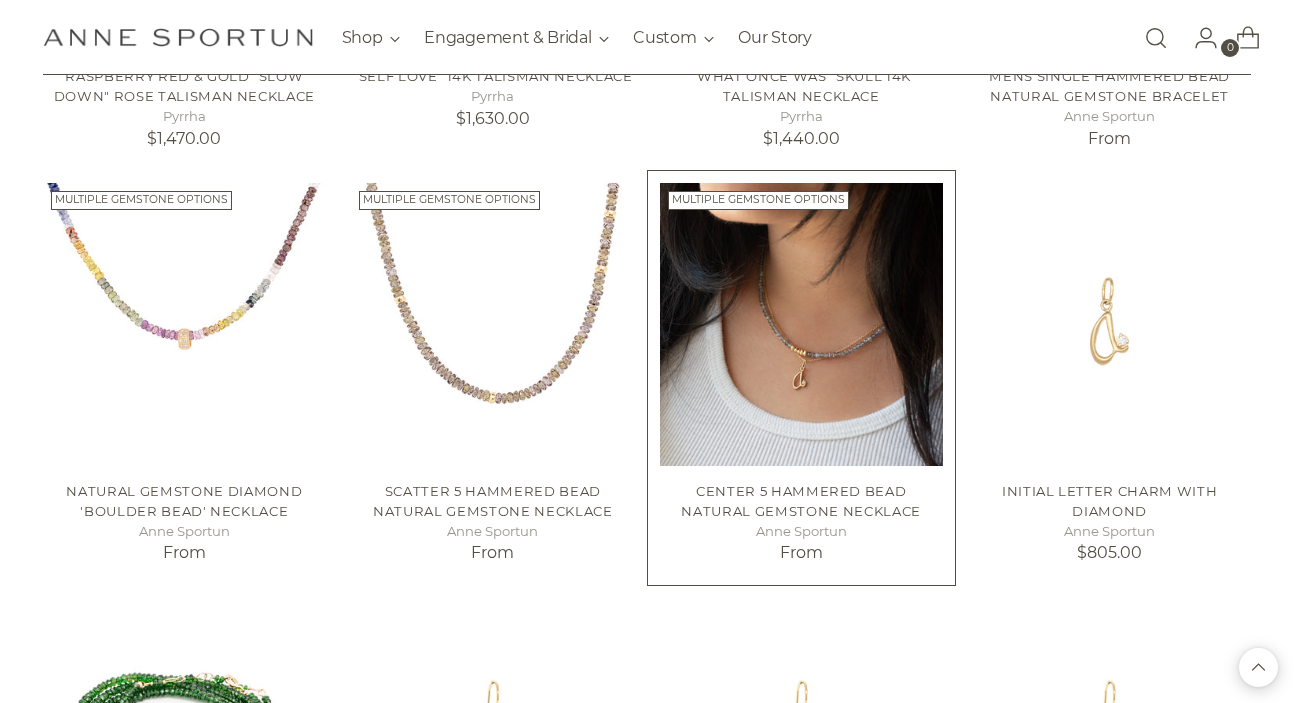 click at bounding box center (801, 324) 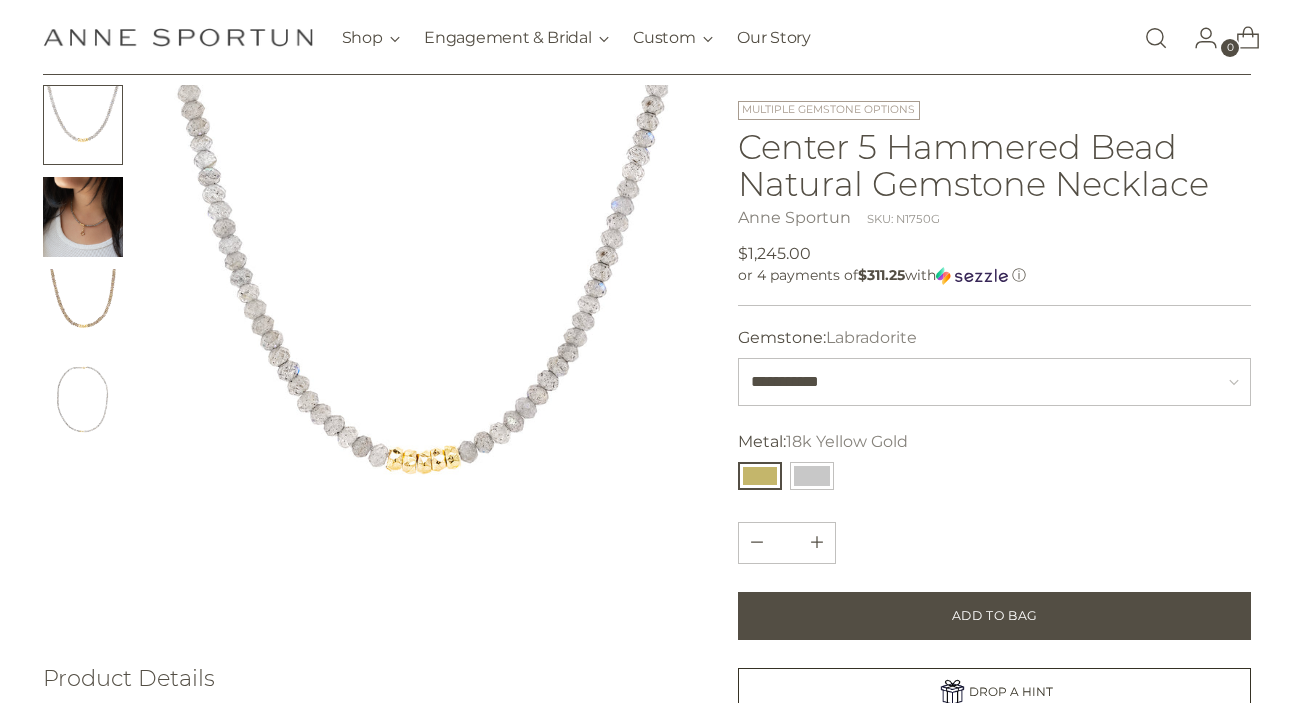 scroll, scrollTop: 110, scrollLeft: 0, axis: vertical 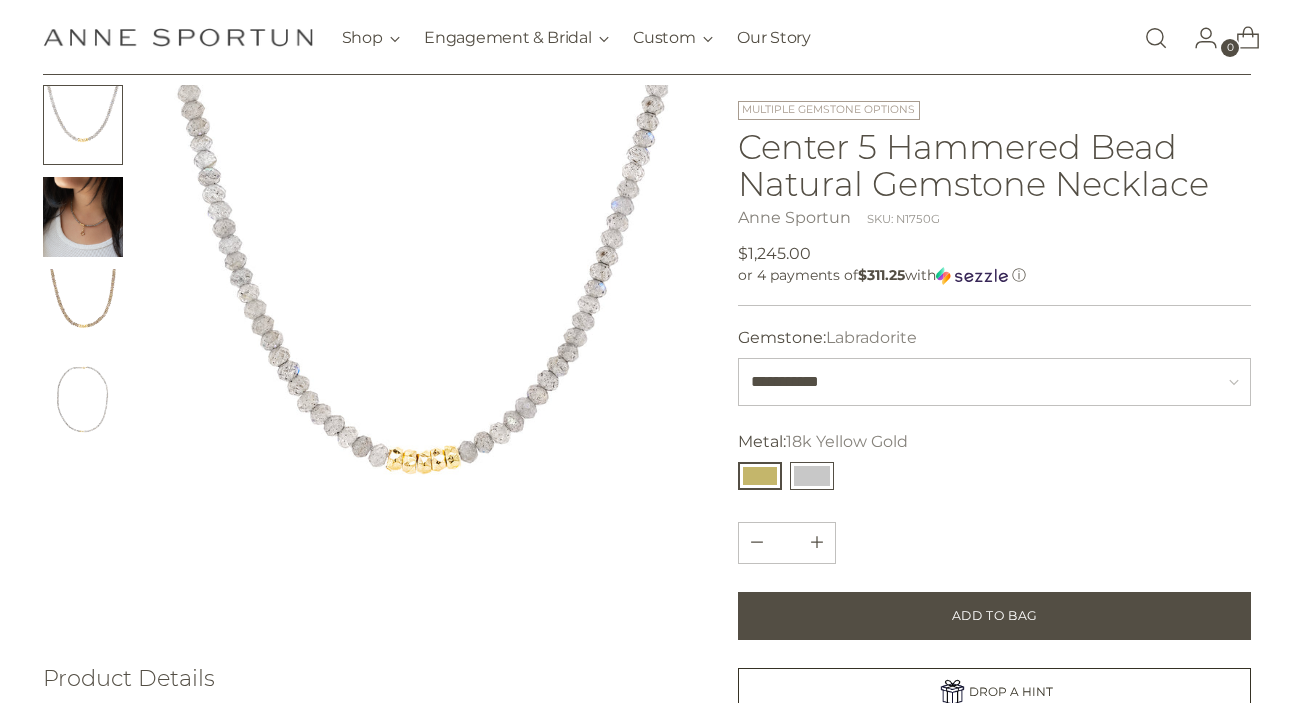 click at bounding box center [812, 476] 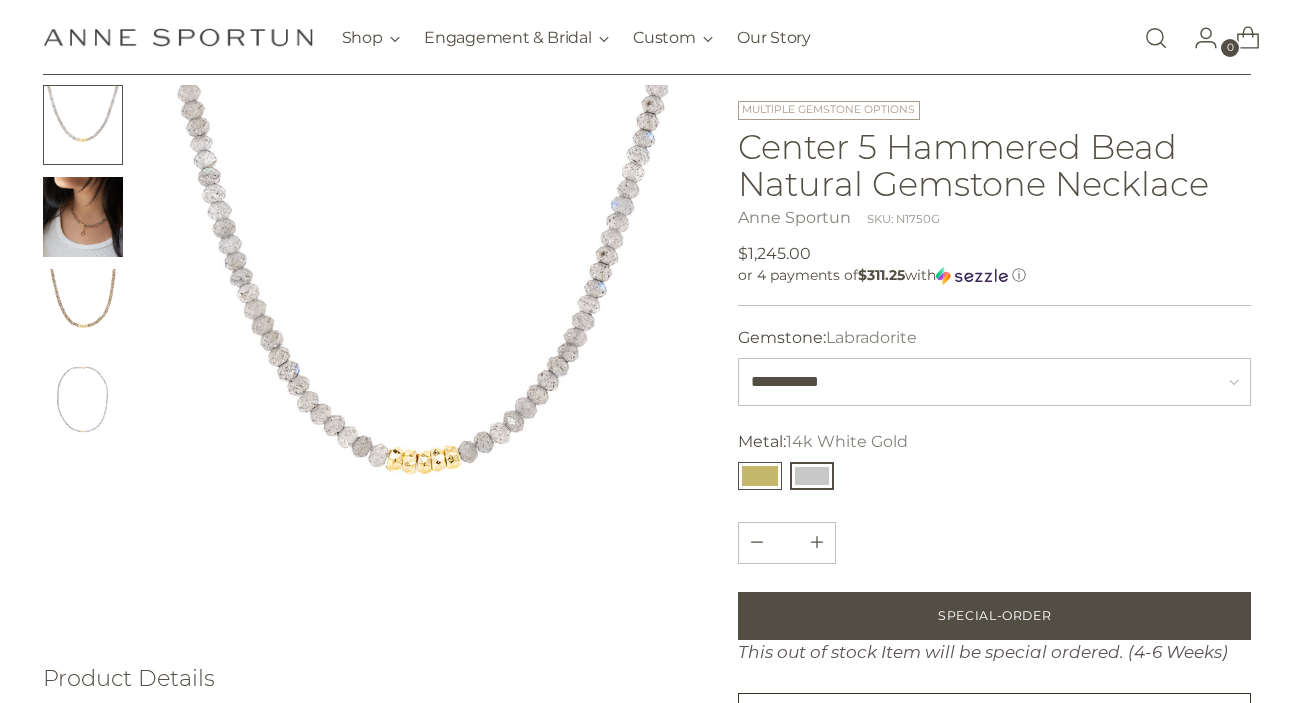 click at bounding box center (760, 476) 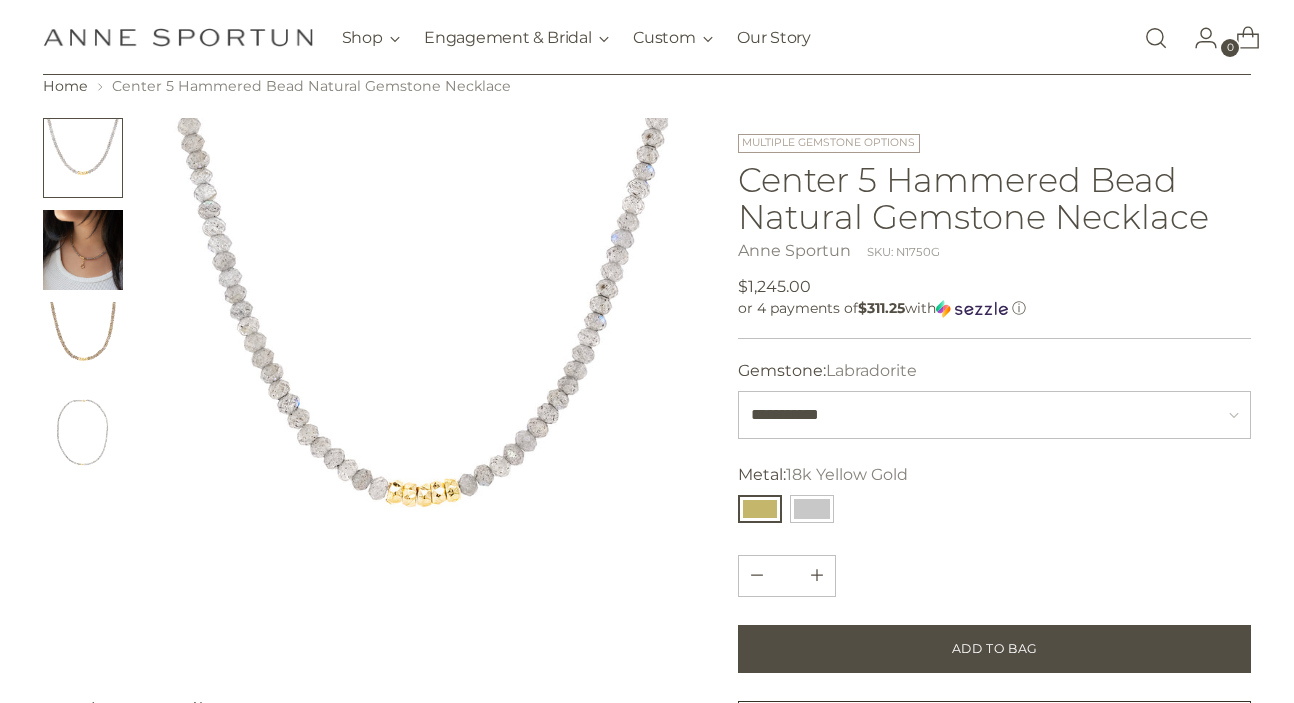 scroll, scrollTop: 37, scrollLeft: 0, axis: vertical 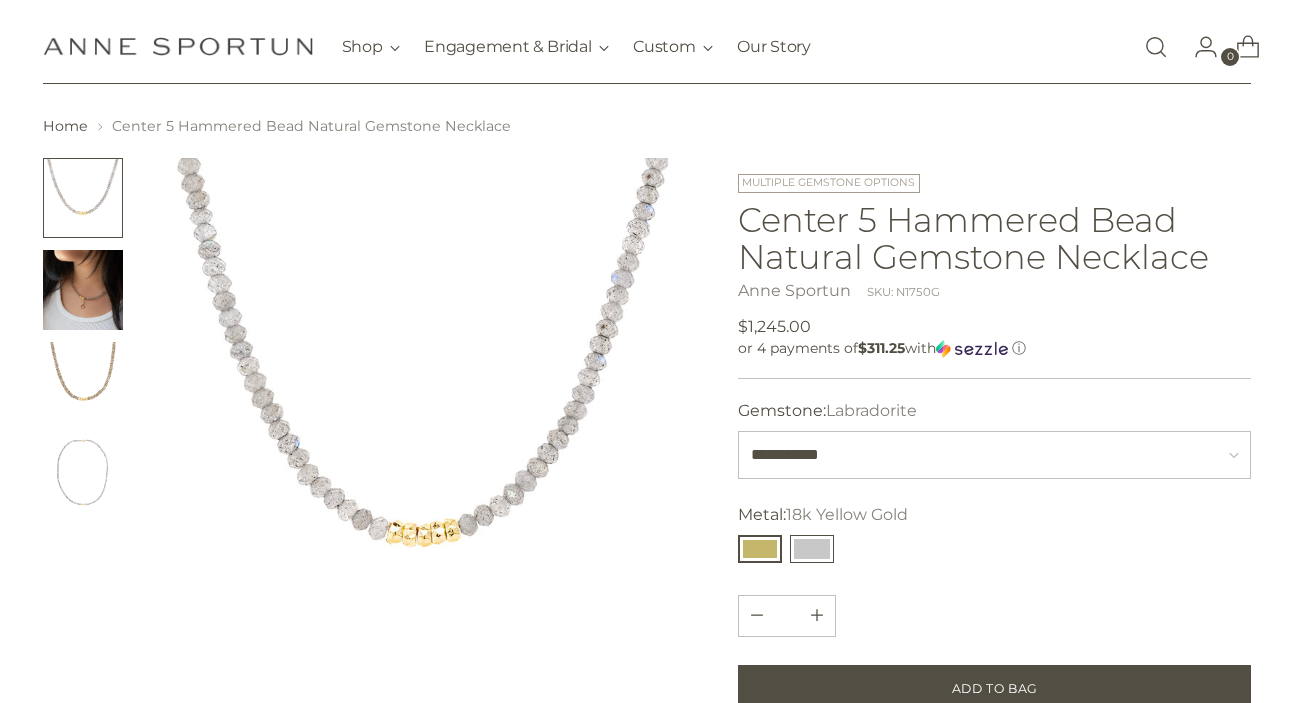 click at bounding box center [812, 549] 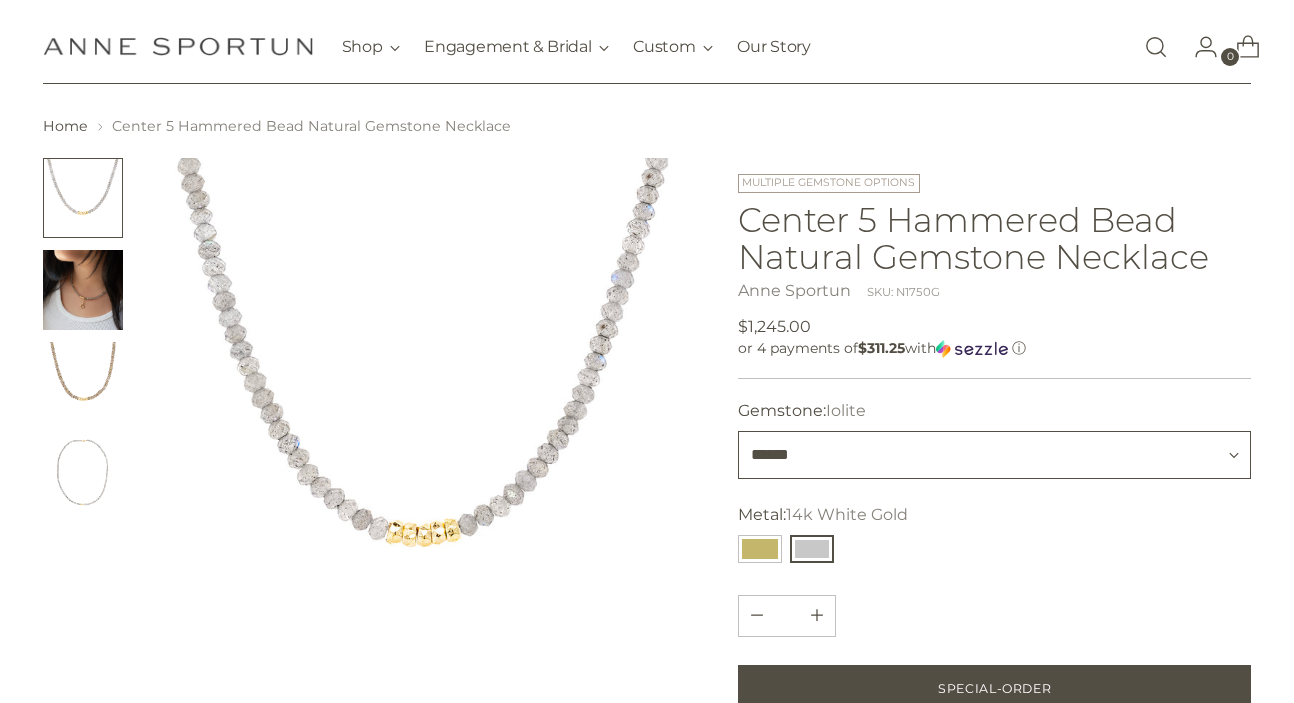 select on "**********" 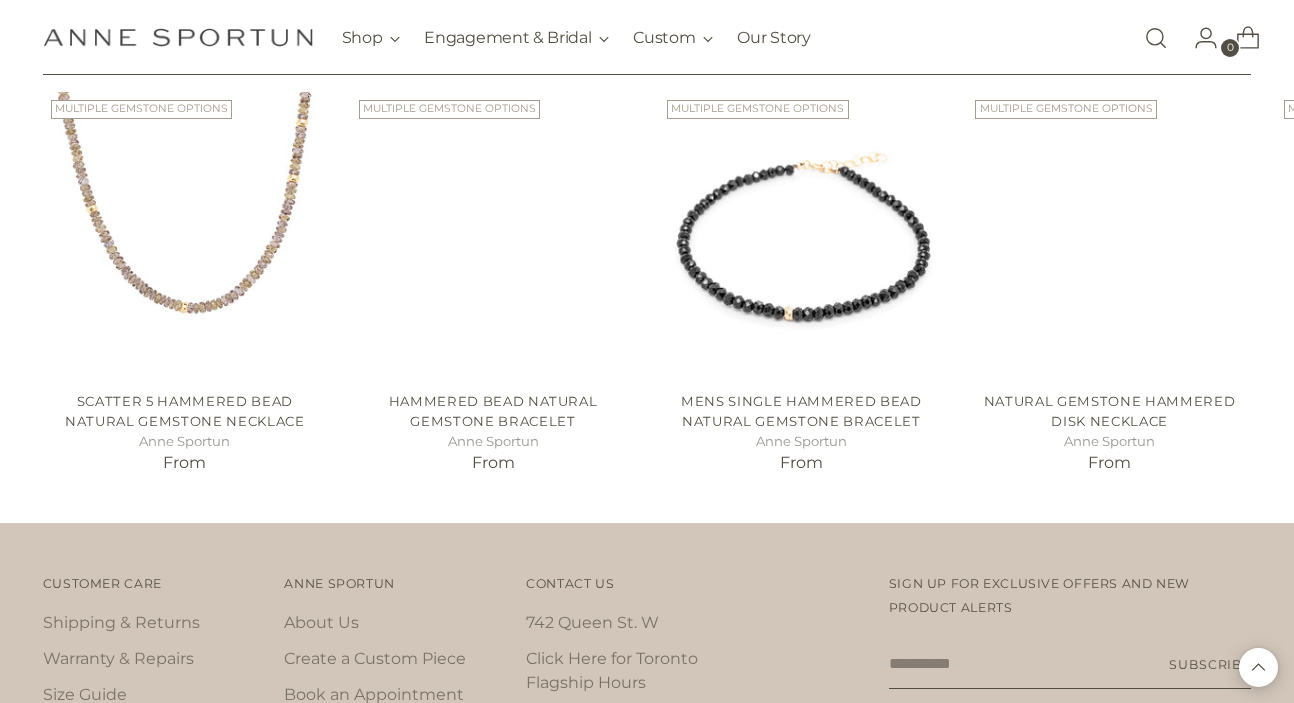 scroll, scrollTop: 1290, scrollLeft: 0, axis: vertical 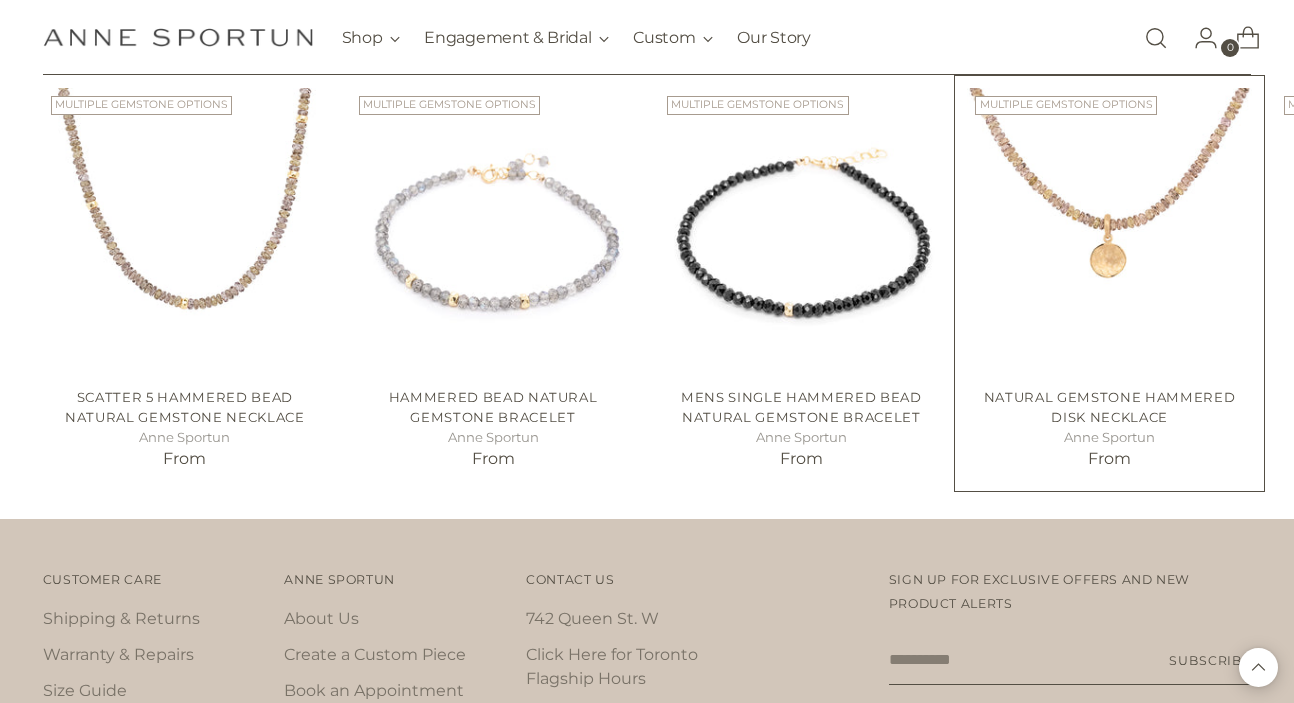 click at bounding box center [0, 0] 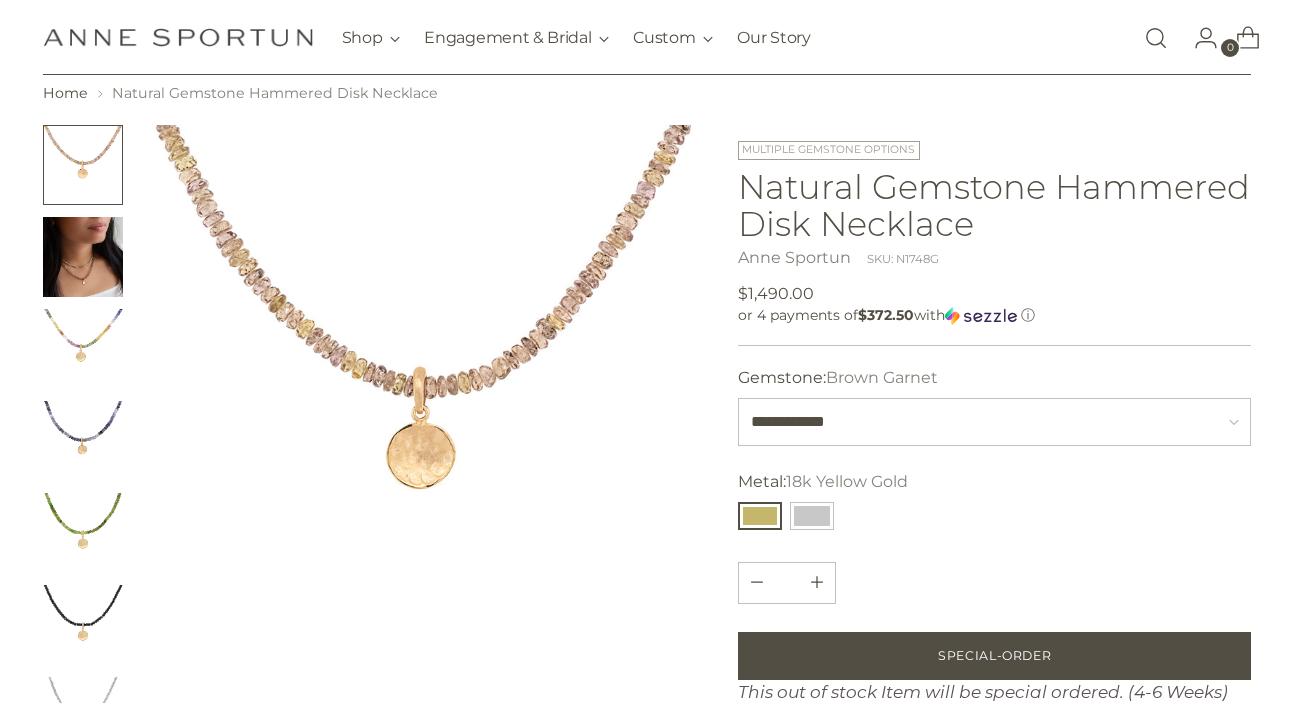 scroll, scrollTop: 50, scrollLeft: 0, axis: vertical 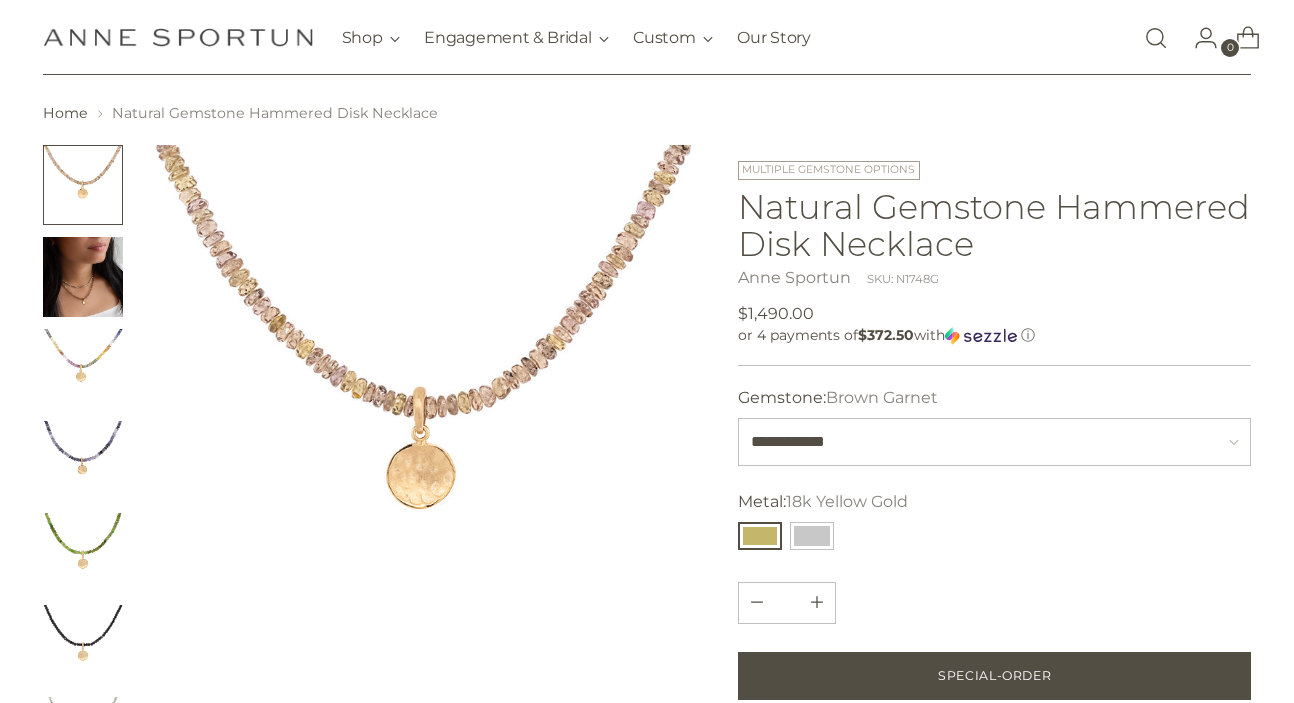 click at bounding box center (83, 277) 